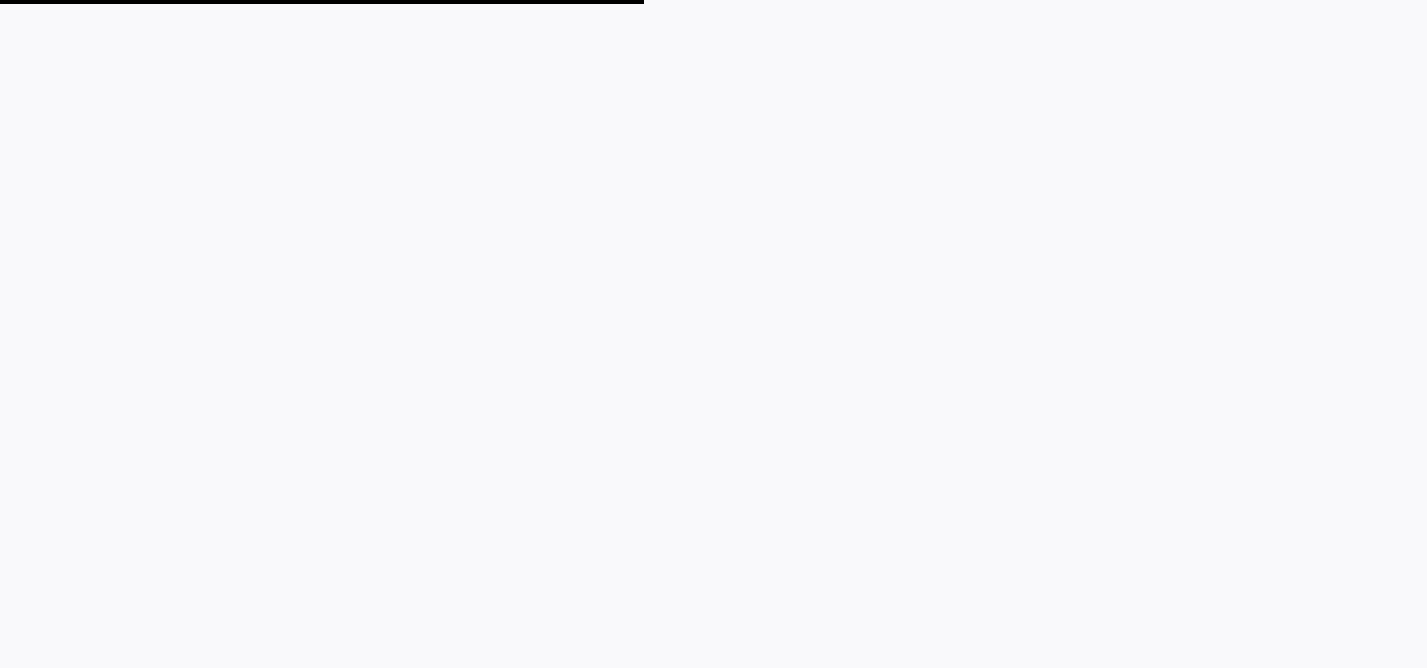 scroll, scrollTop: 0, scrollLeft: 0, axis: both 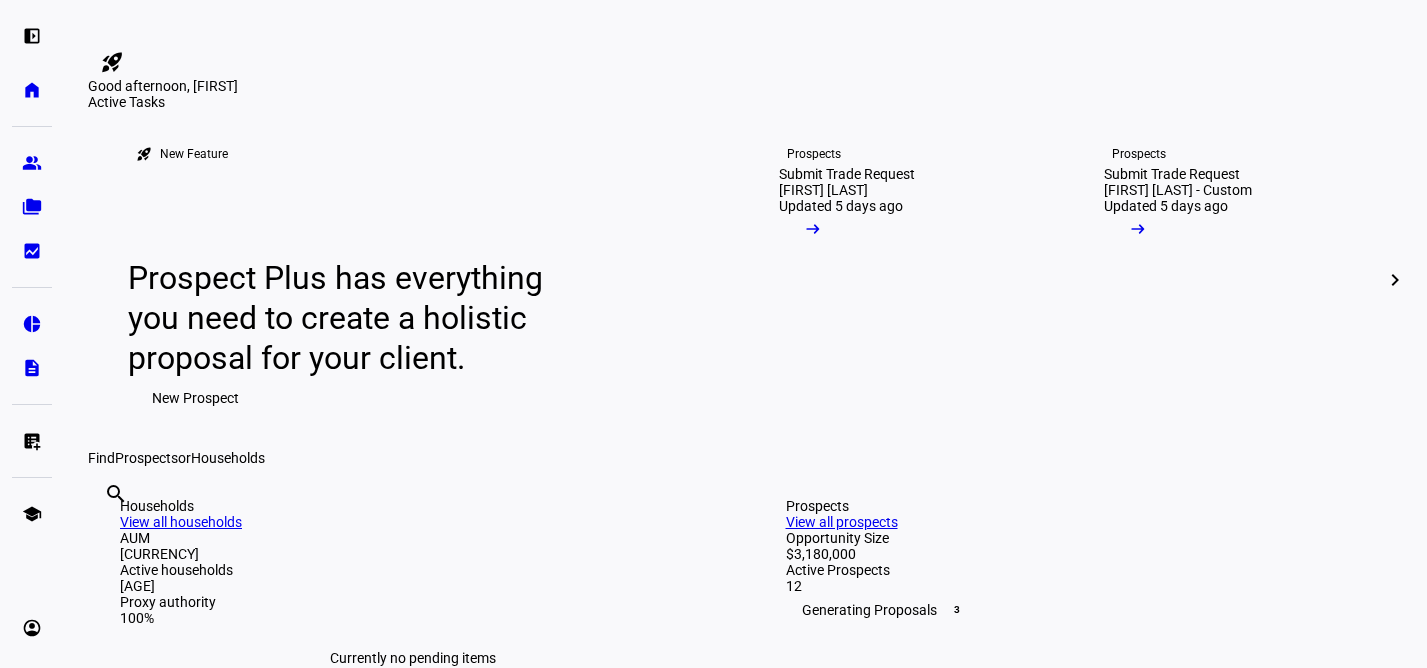 click on "chevron_right" 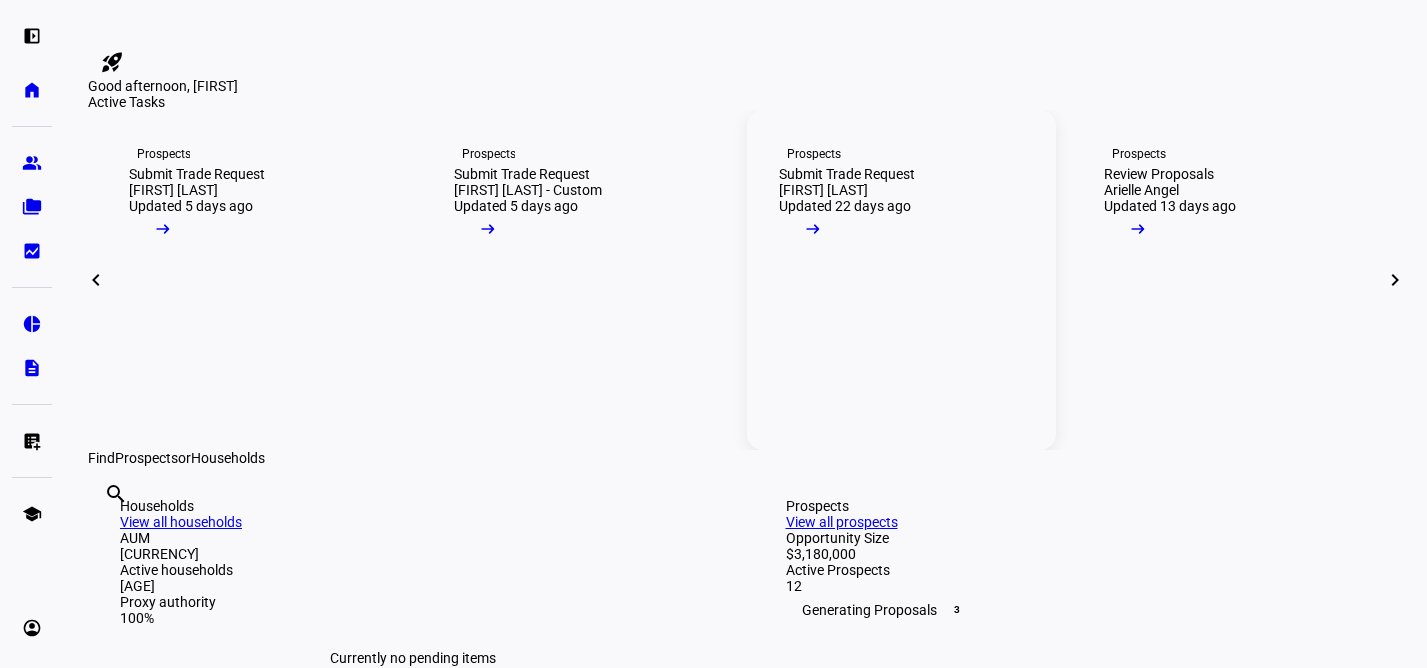 click on "Prospects Submit Trade Request Noga Newberg and Andrew Zitcer  Updated 22 days ago  arrow_right_alt" 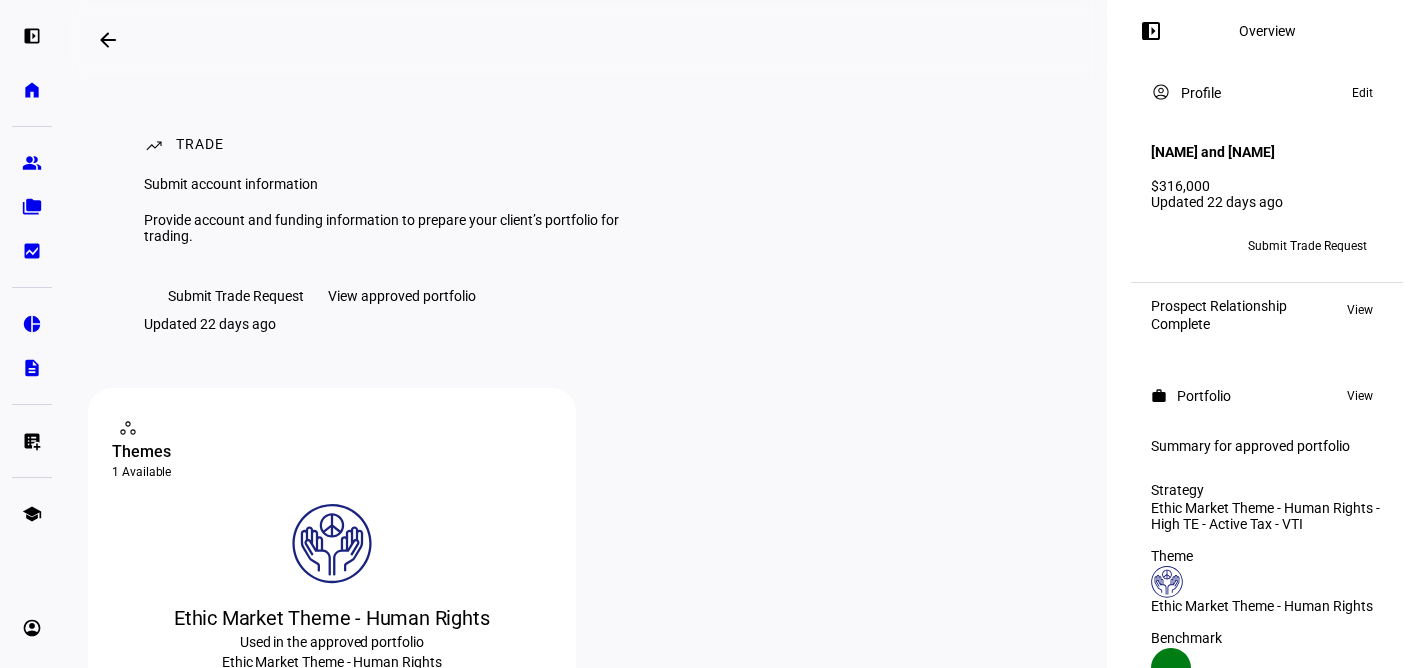 scroll, scrollTop: 0, scrollLeft: 0, axis: both 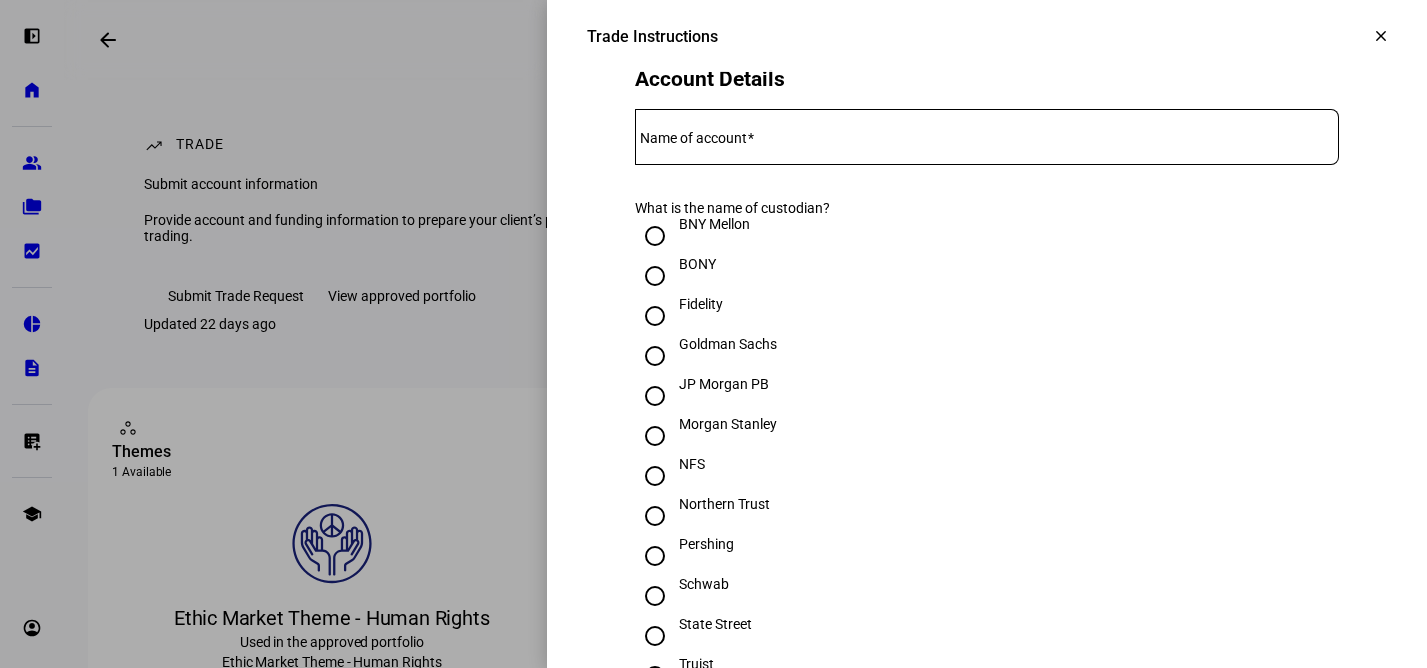 click on "Name of account" at bounding box center (693, 138) 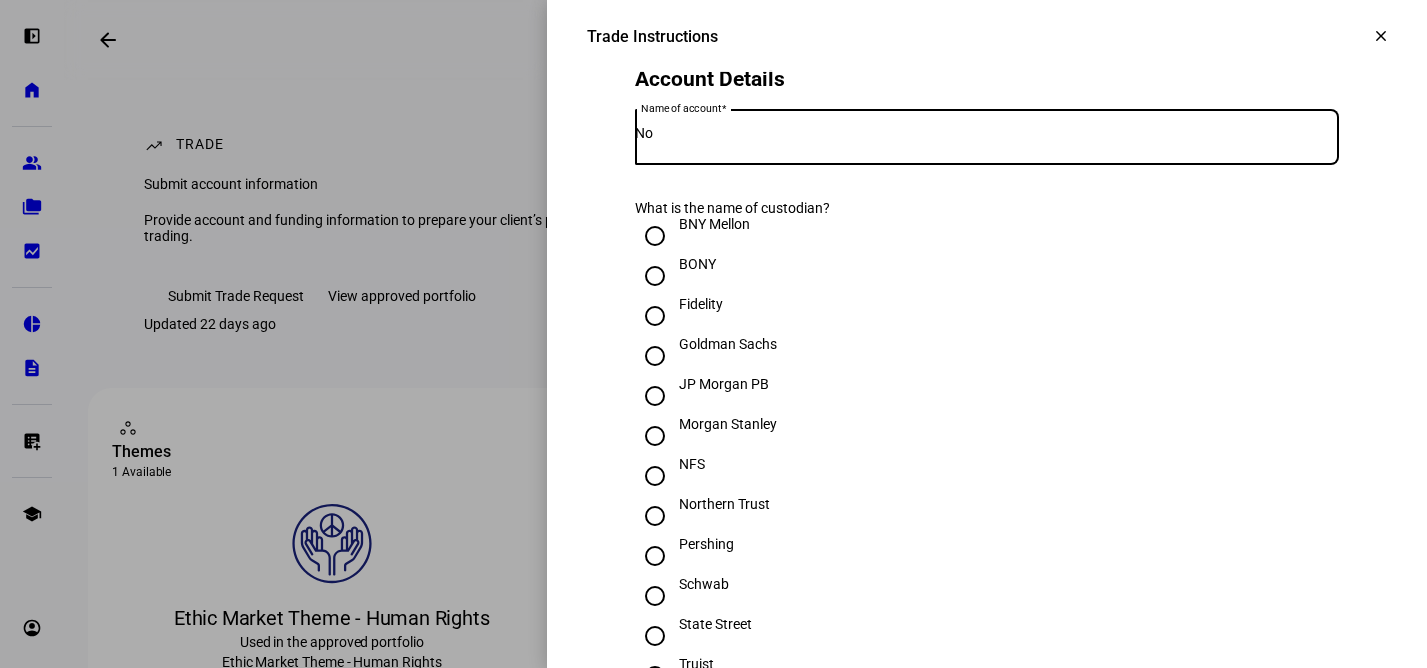 type on "N" 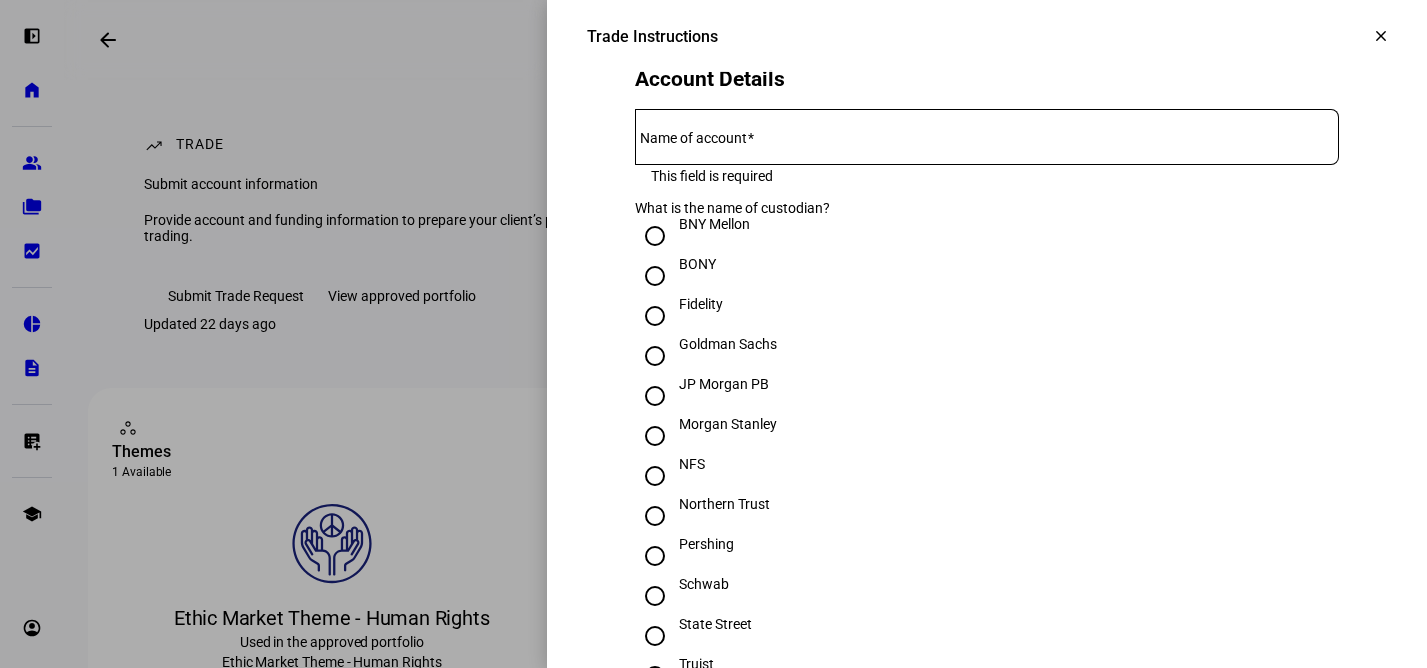 click on "Account Details" at bounding box center (987, 79) 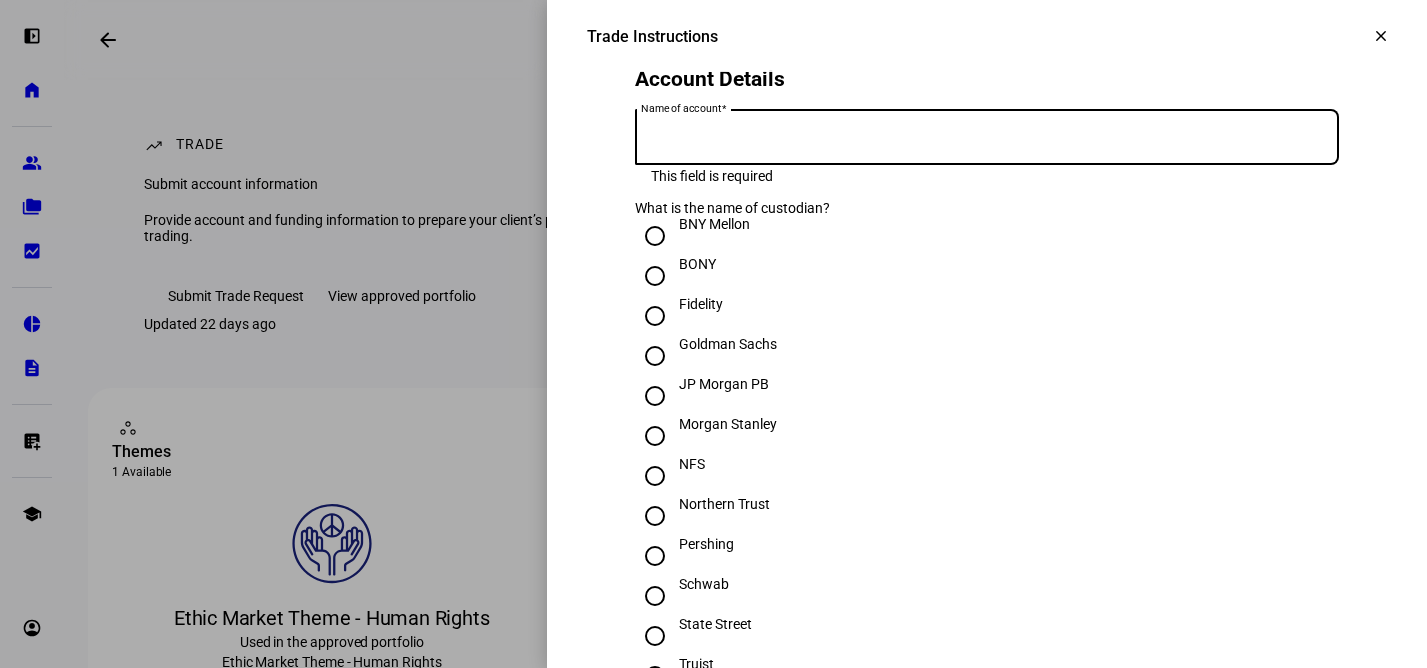 click on "Name of account" at bounding box center (987, 133) 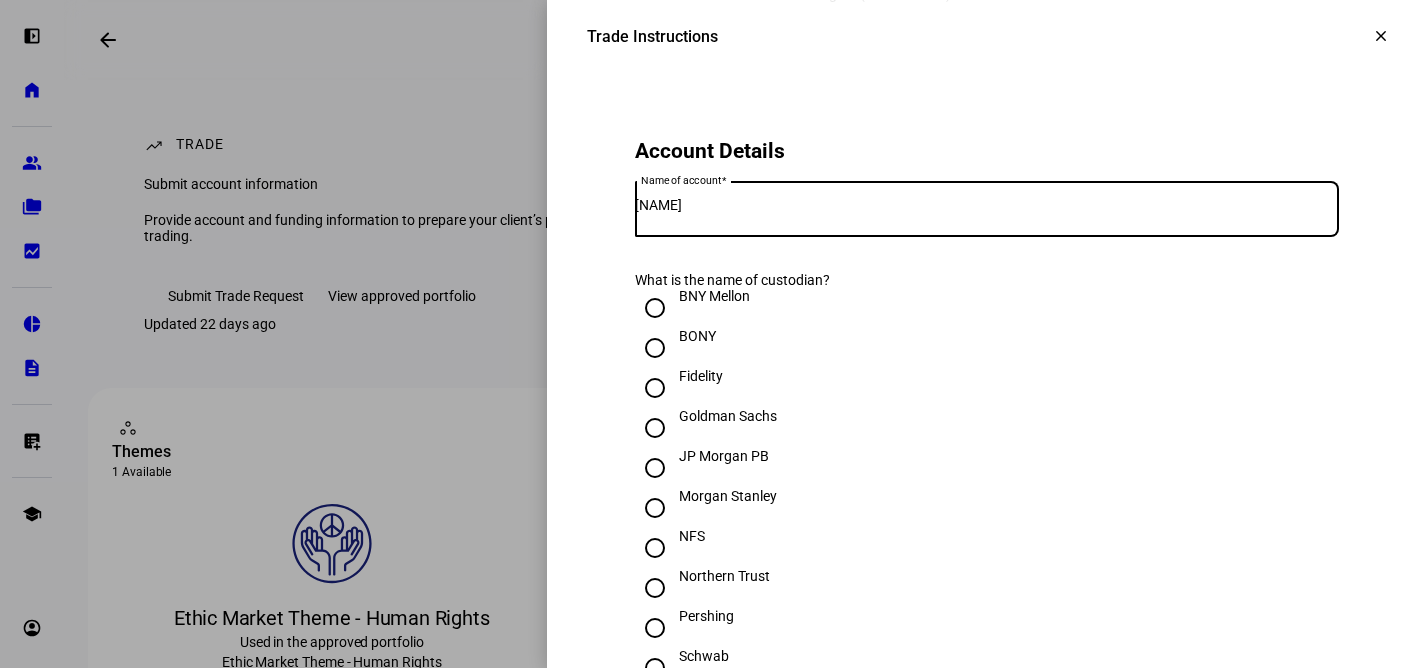 scroll, scrollTop: 347, scrollLeft: 0, axis: vertical 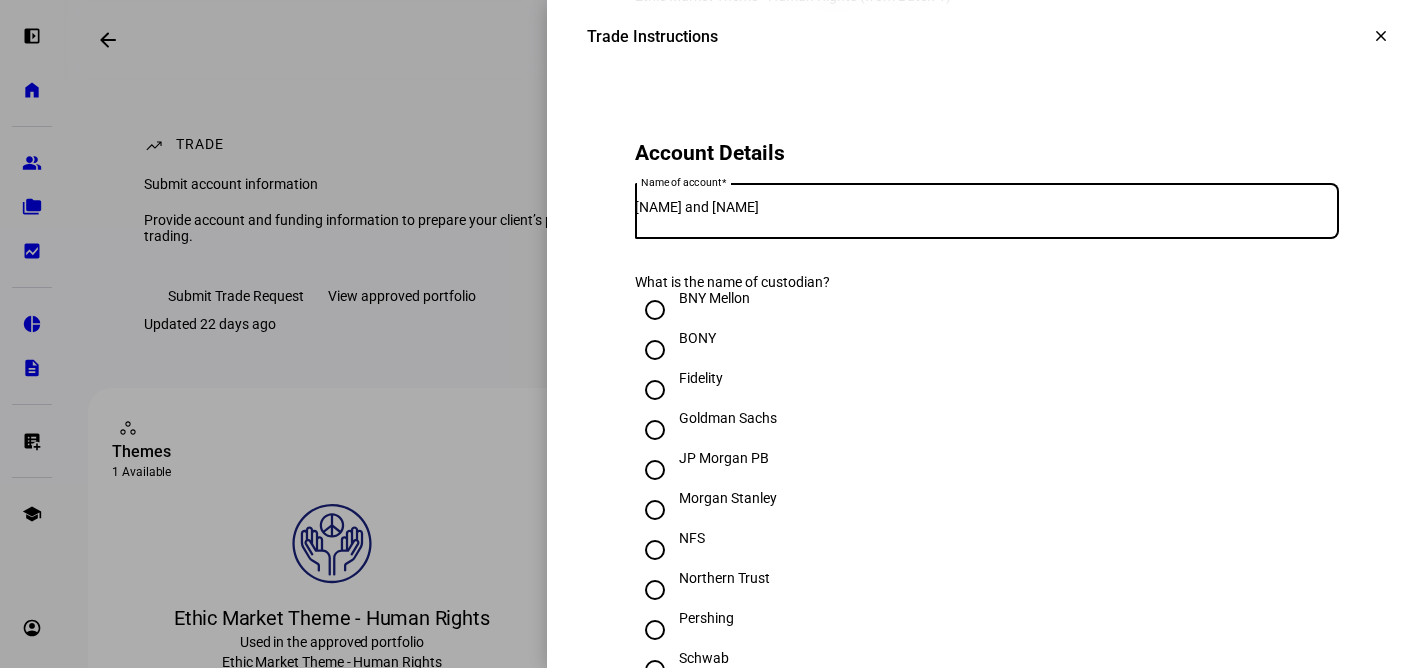 type on "[NAME] and [NAME]" 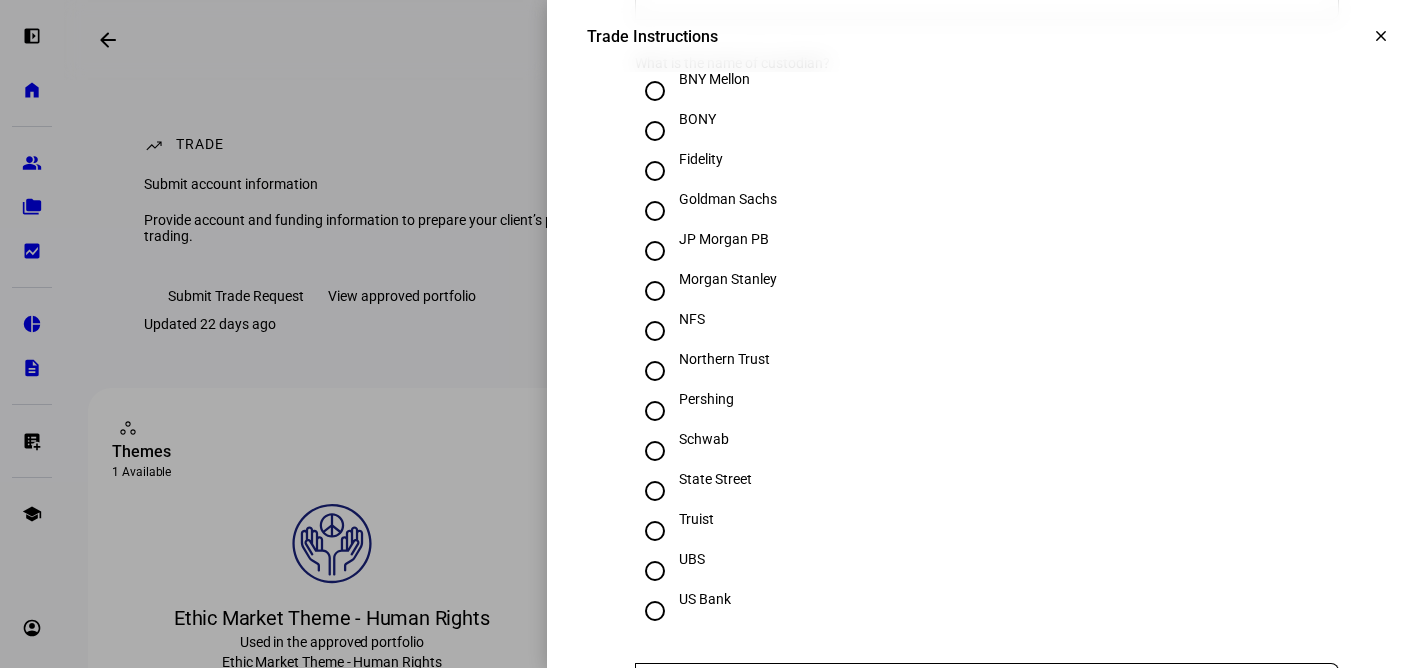 scroll, scrollTop: 575, scrollLeft: 0, axis: vertical 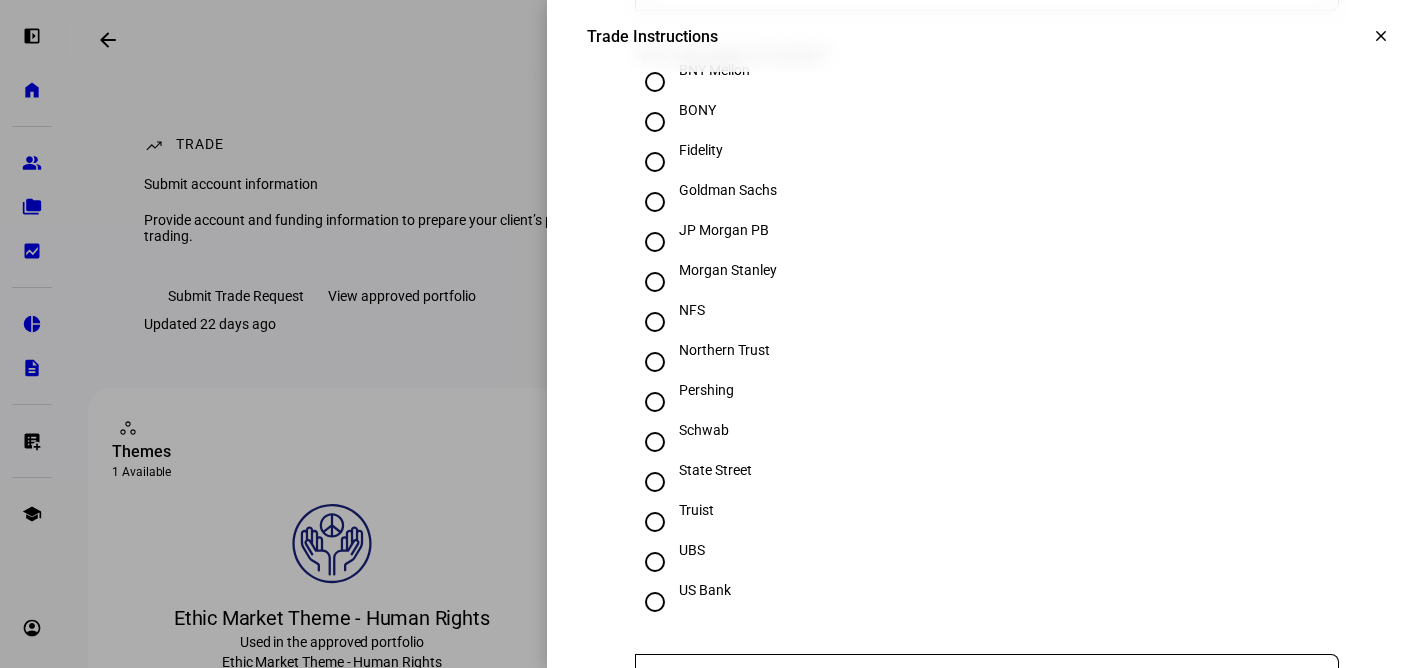 click on "Schwab" at bounding box center [704, 430] 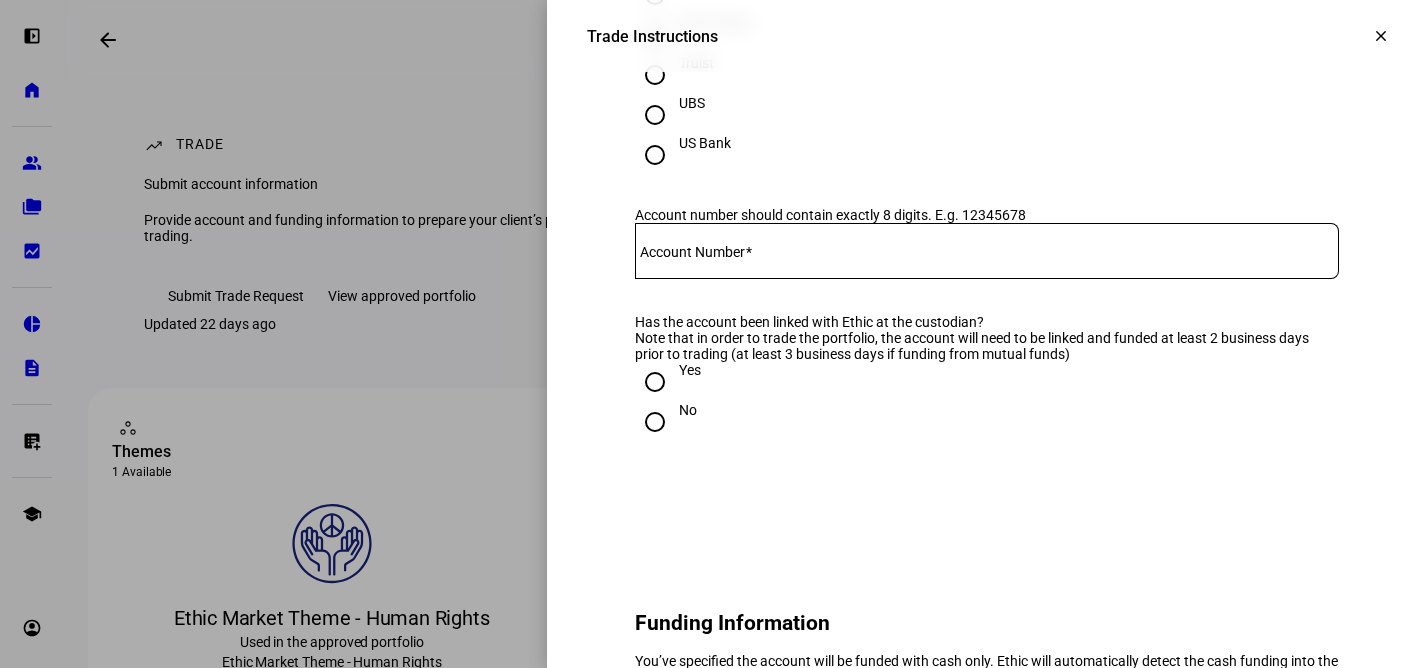 scroll, scrollTop: 1050, scrollLeft: 0, axis: vertical 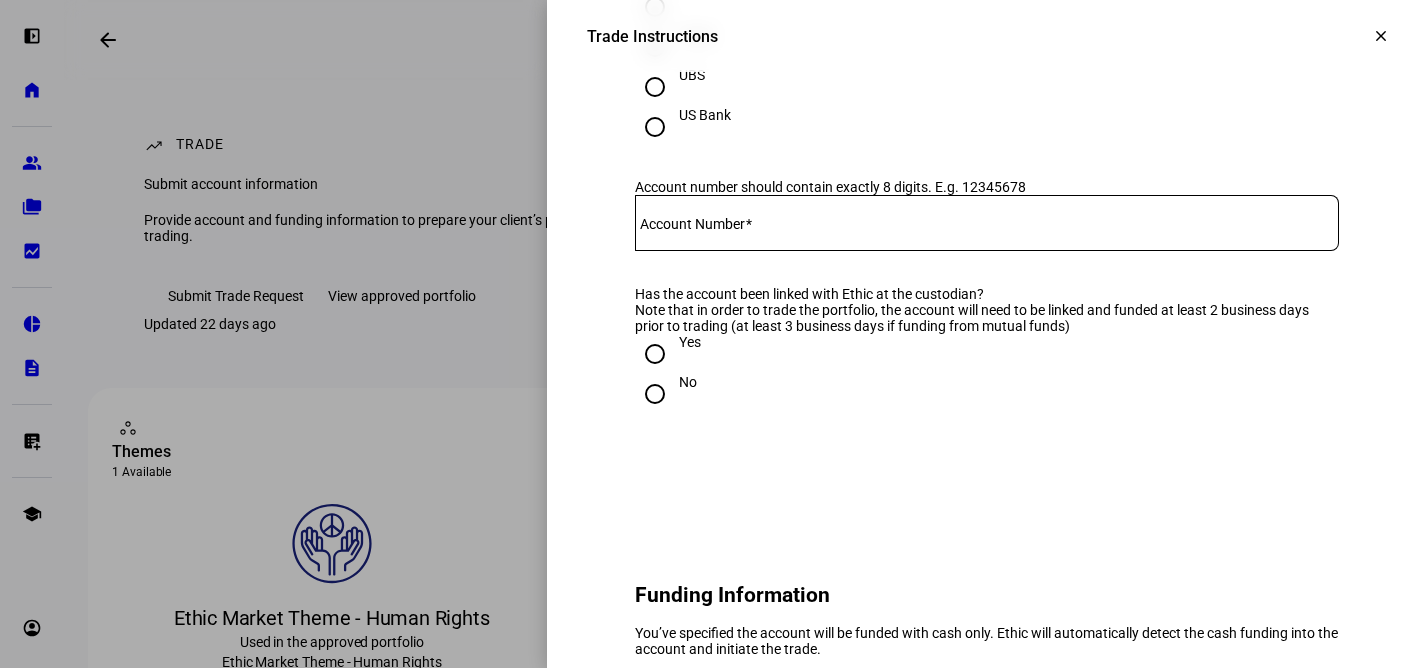 click at bounding box center [748, 224] 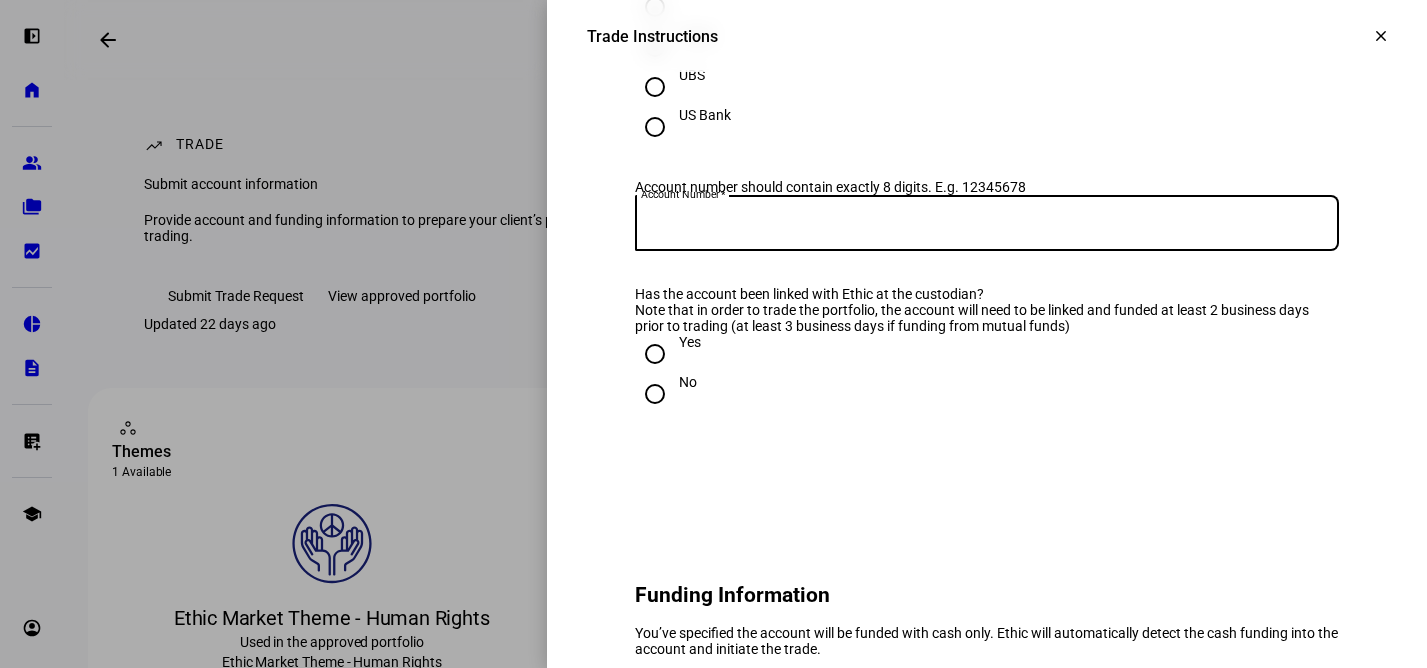 paste on "[PHONE]" 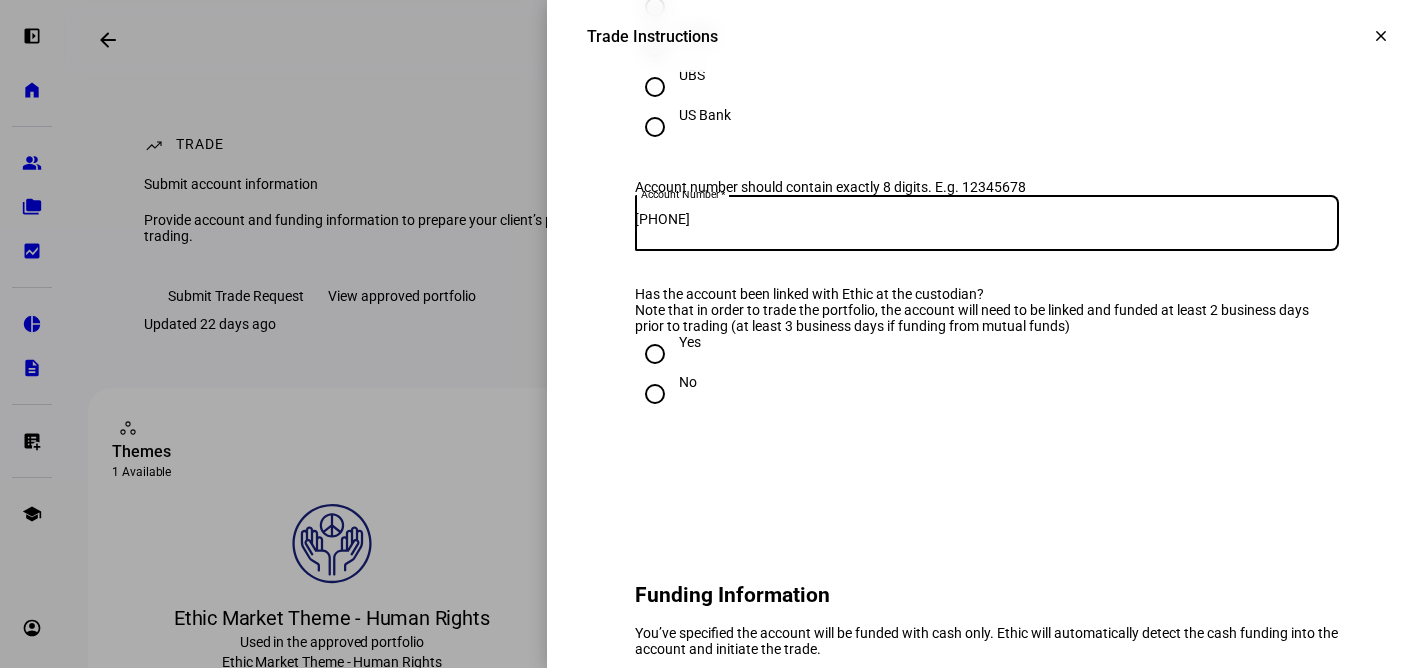 type on "[PHONE]" 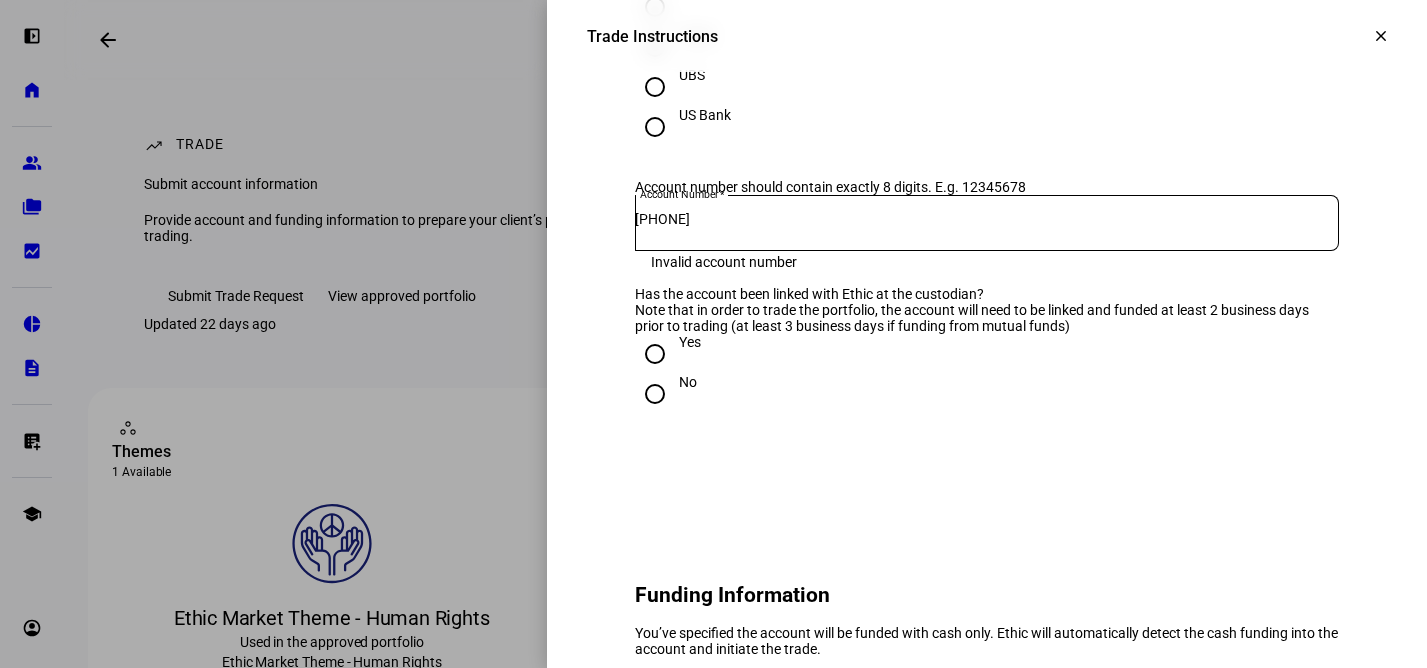 click on "Yes" at bounding box center (655, 354) 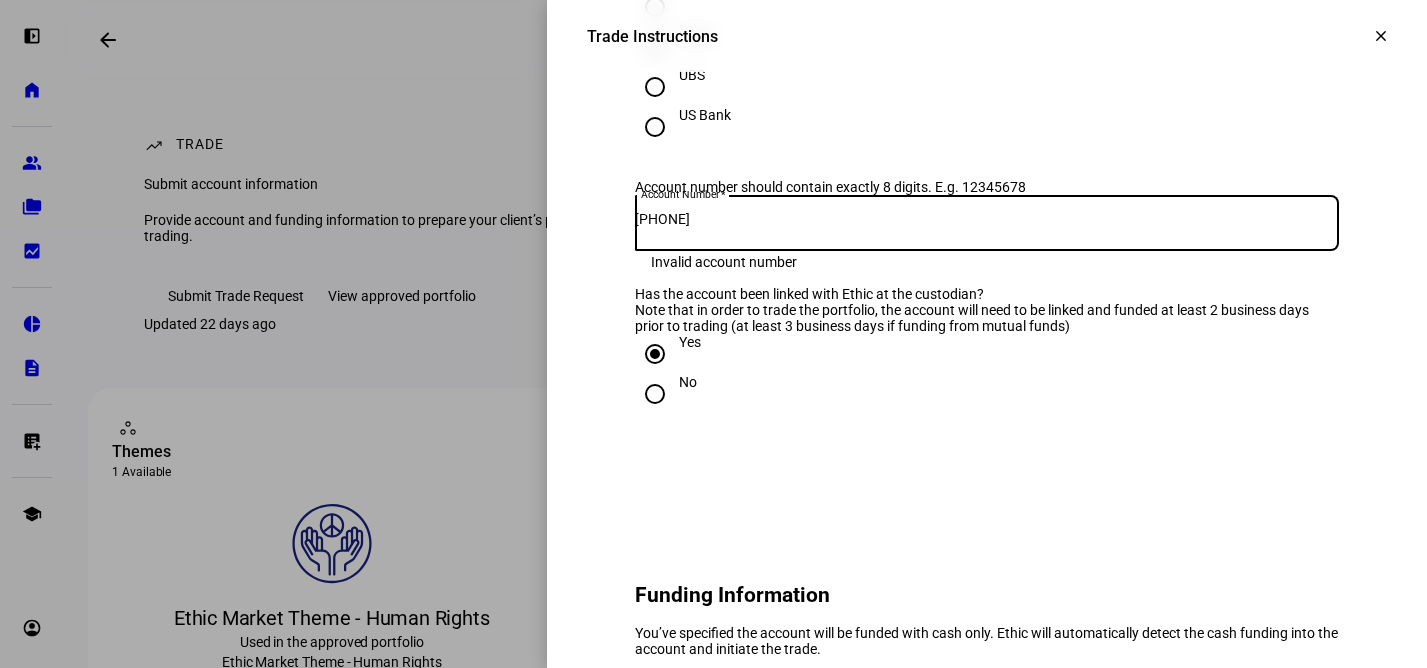 click on "[PHONE]" at bounding box center (987, 219) 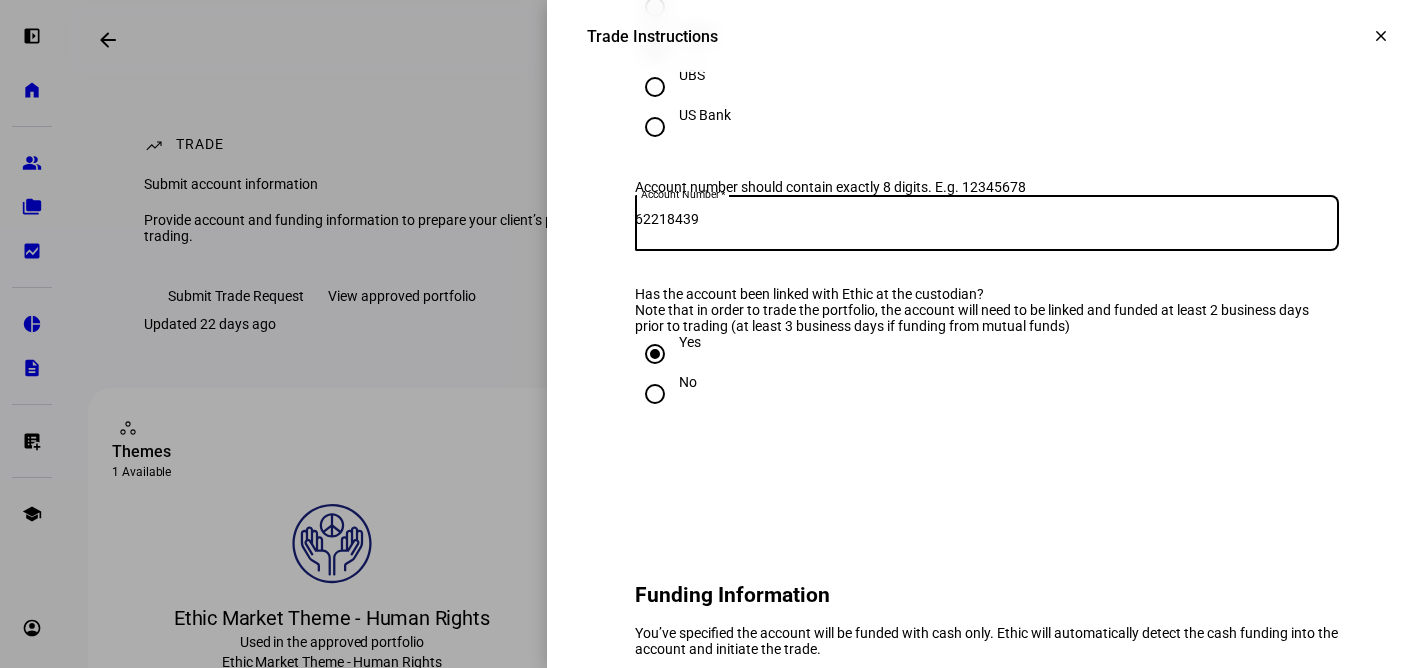 type on "62218439" 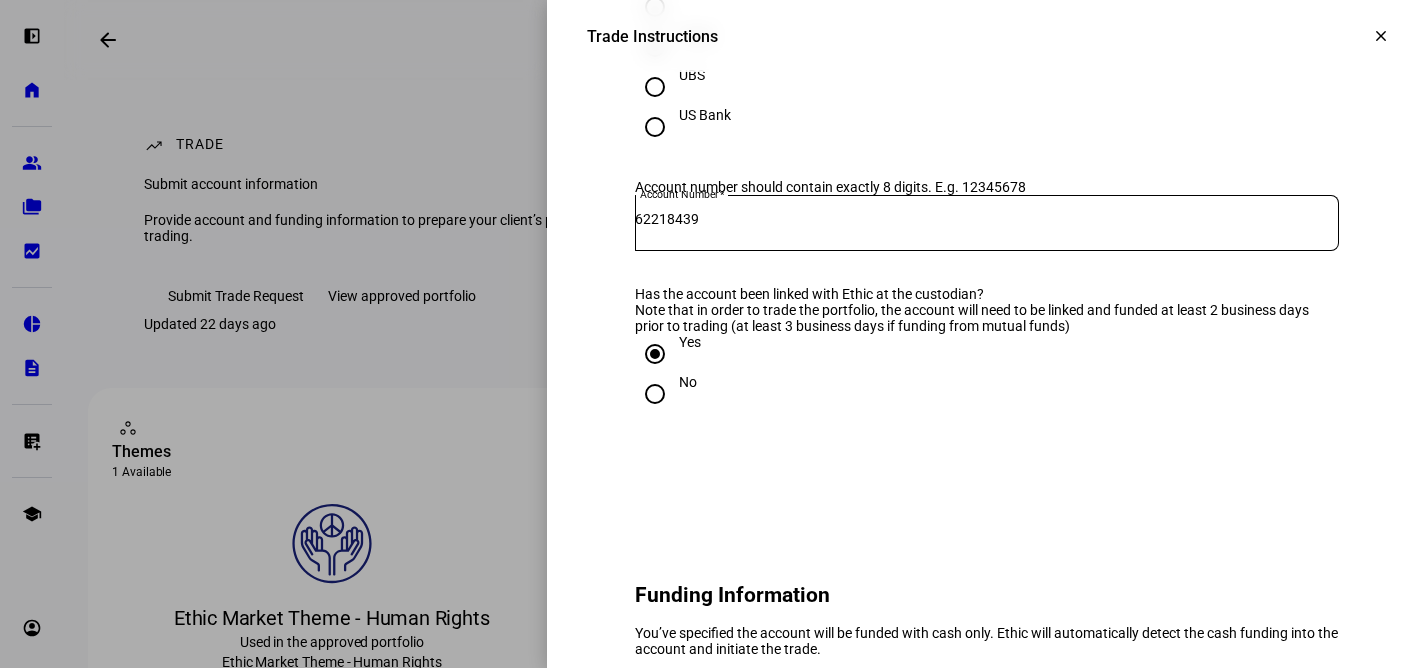 click on "Note that in order to trade the portfolio, the account will need to be linked and funded at least 2 business days prior to trading (at least 3 business days if funding from mutual funds)" at bounding box center [987, 318] 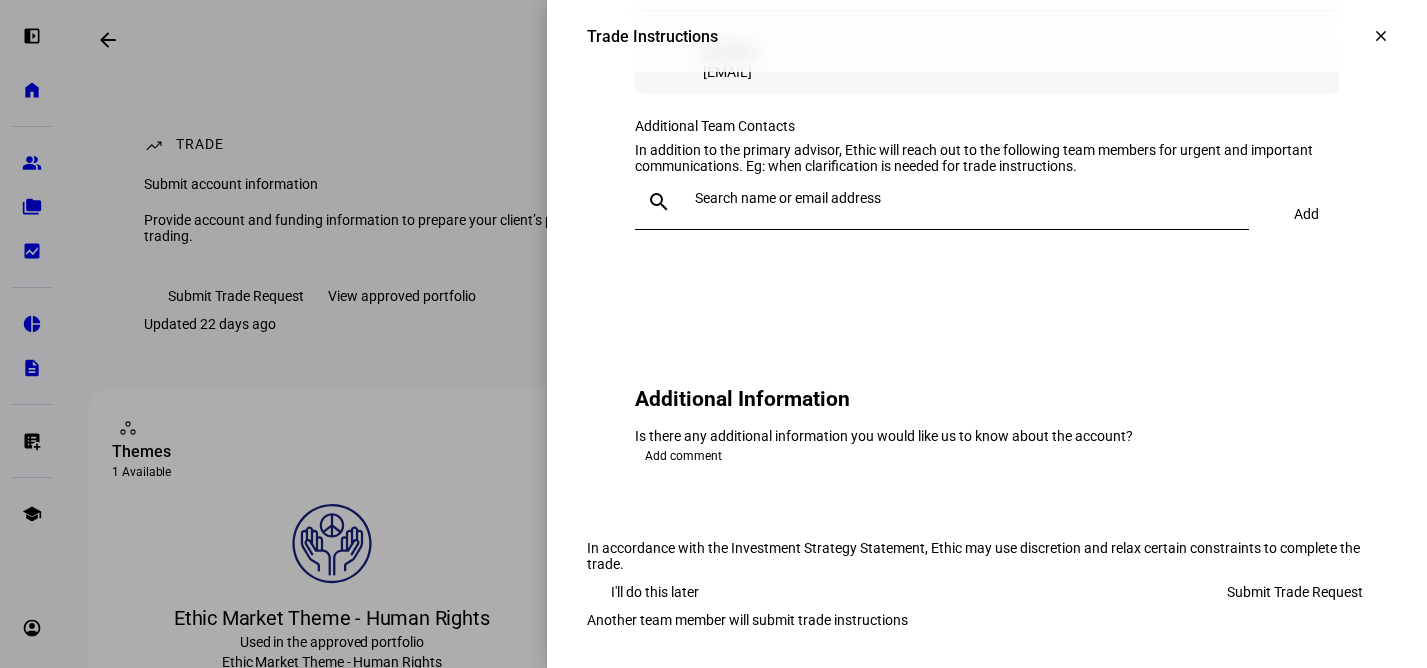 scroll, scrollTop: 2040, scrollLeft: 0, axis: vertical 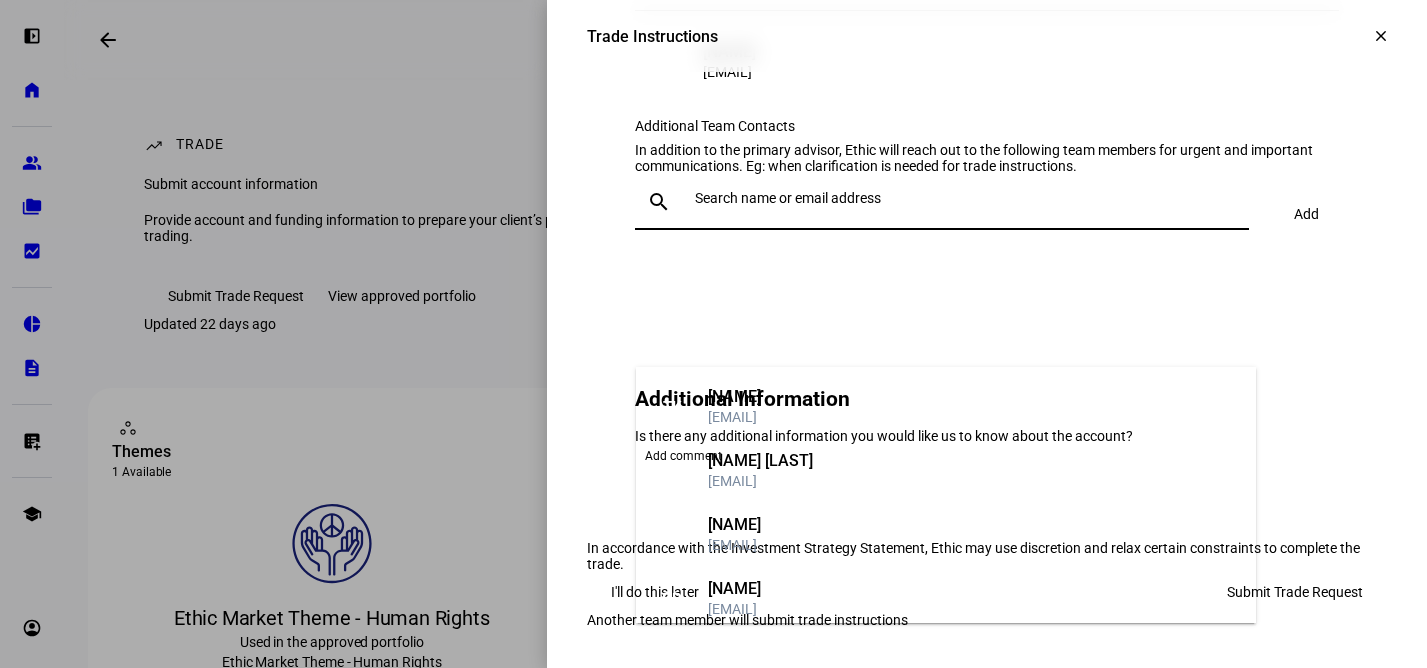click at bounding box center (968, 198) 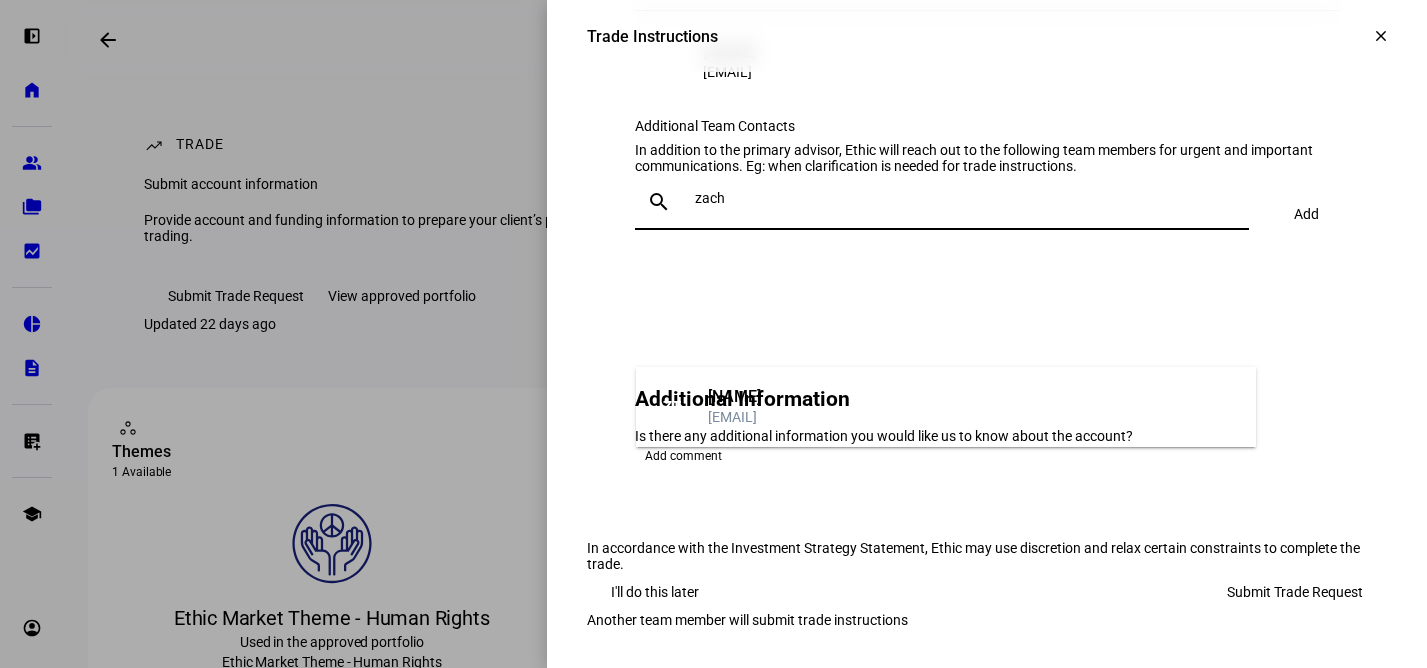 type on "zach" 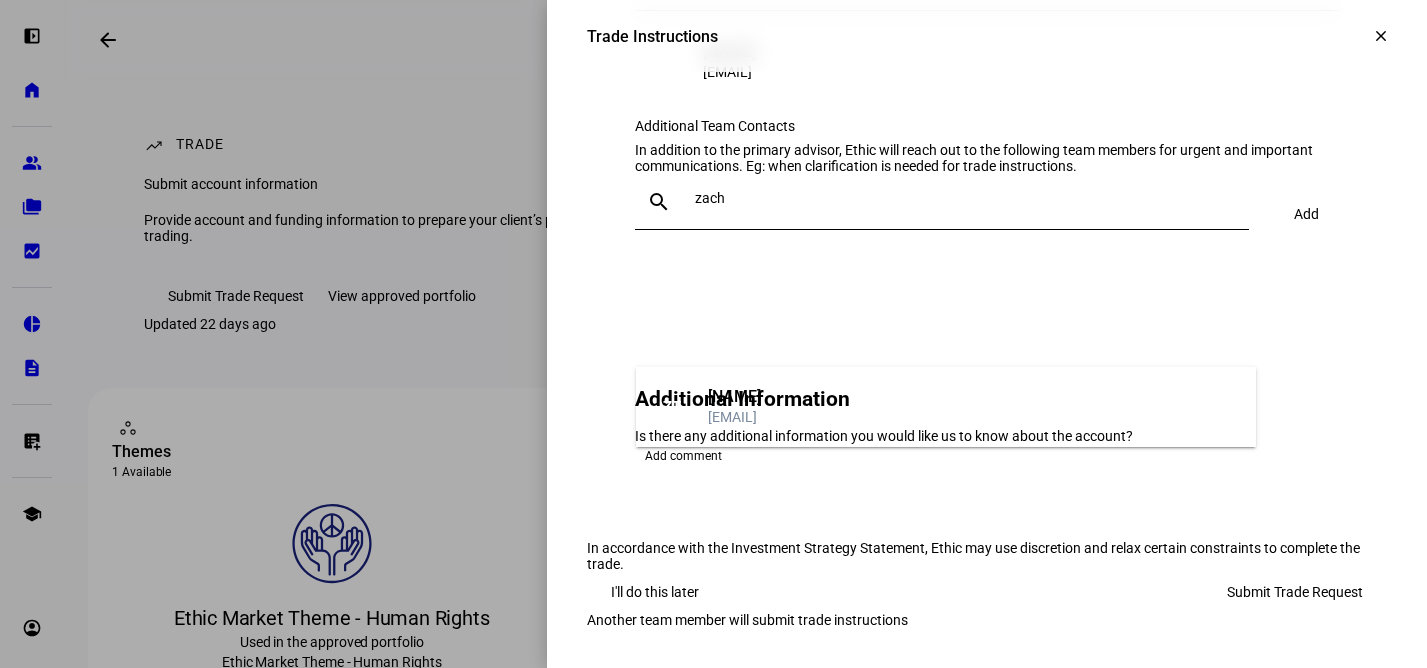 click on "[NAME] [EMAIL]" at bounding box center [946, 407] 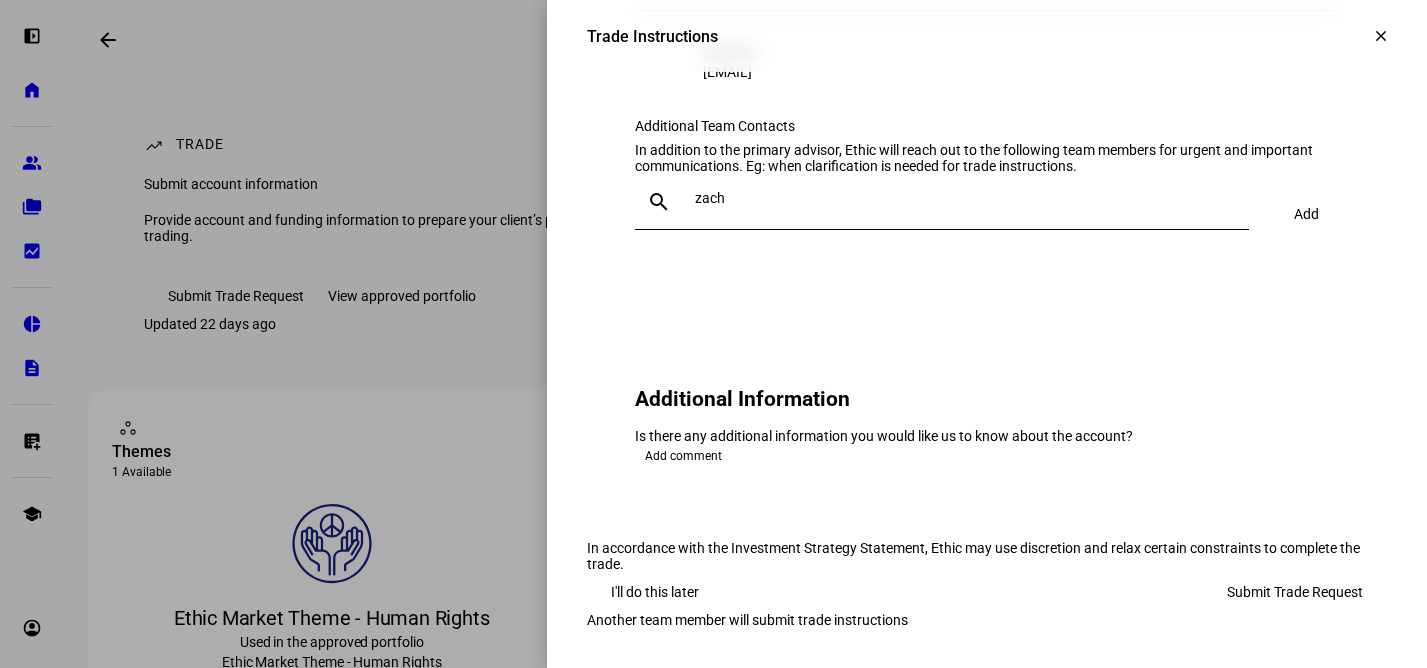 type 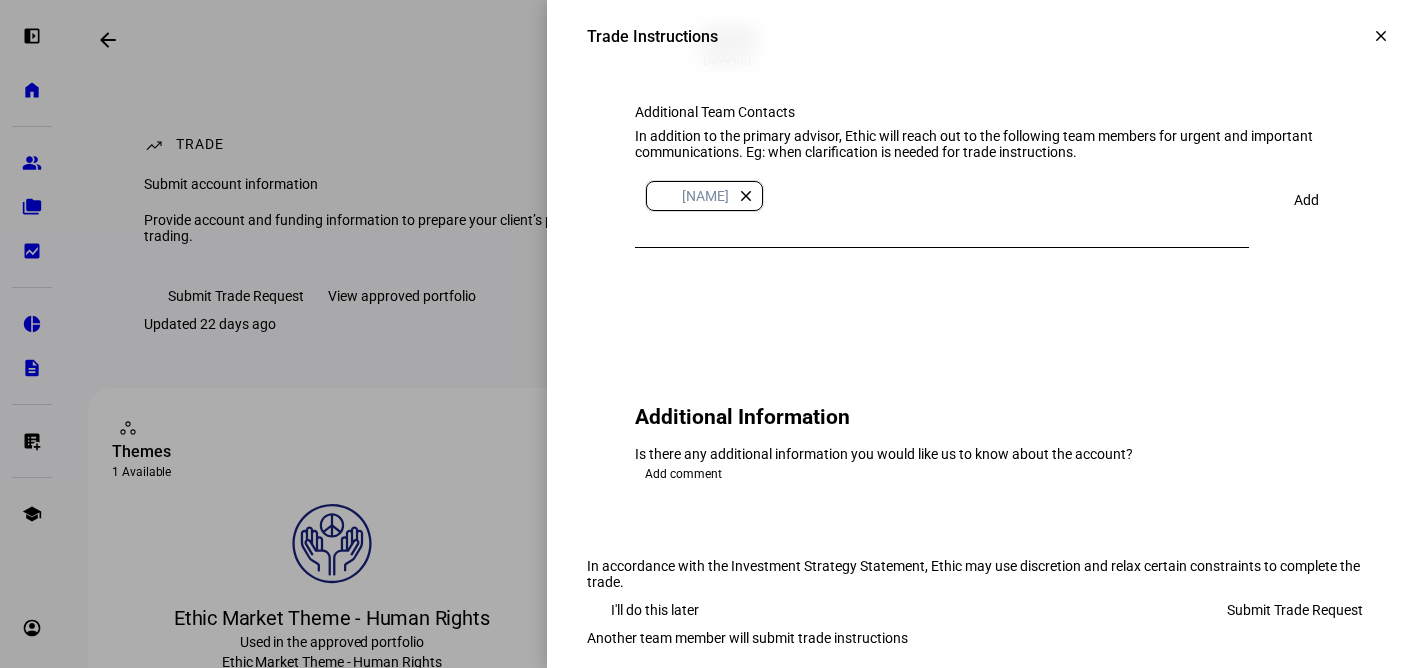 click on "Add" 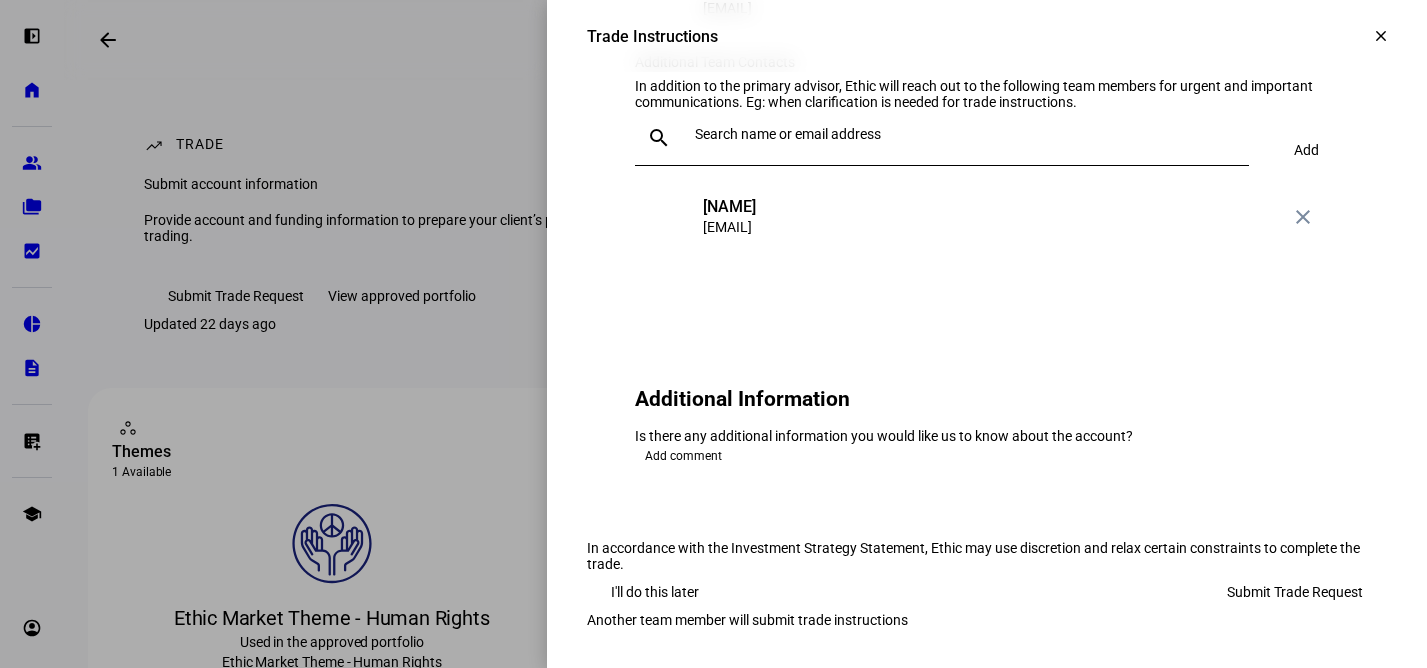 scroll, scrollTop: 2348, scrollLeft: 0, axis: vertical 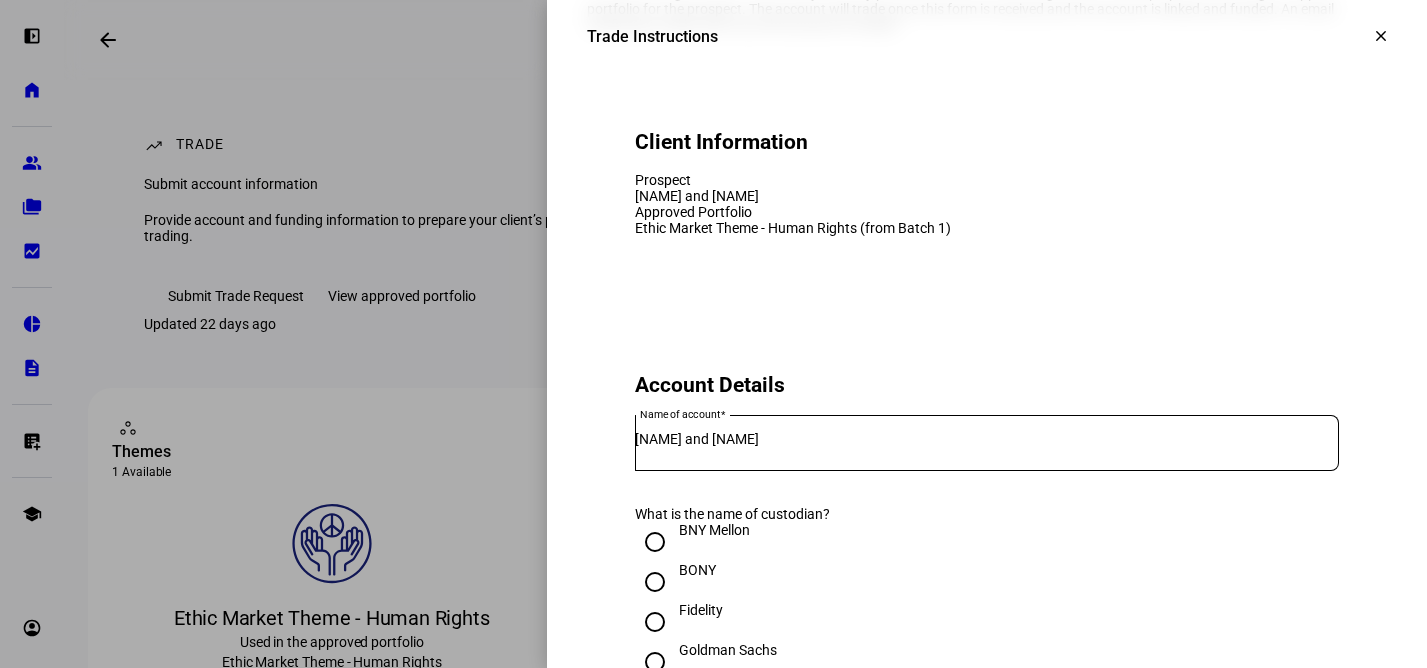 drag, startPoint x: 640, startPoint y: 310, endPoint x: 1002, endPoint y: 306, distance: 362.0221 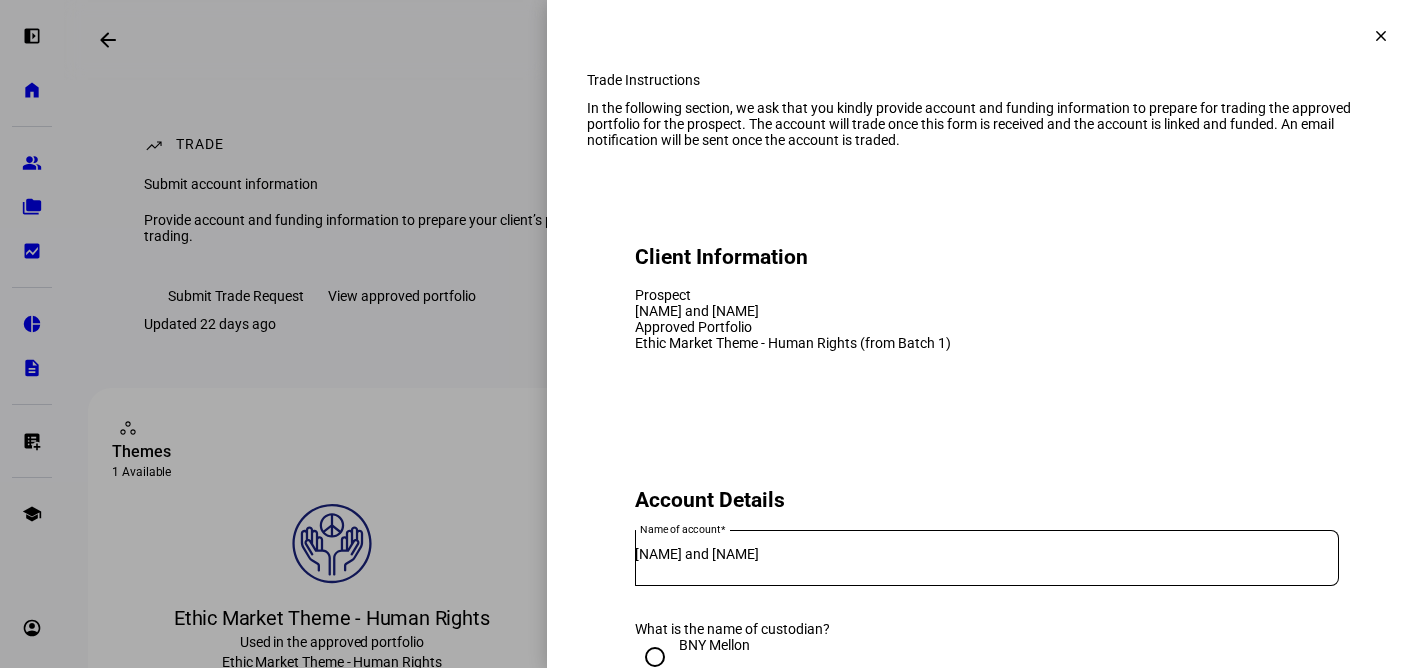 scroll, scrollTop: 0, scrollLeft: 0, axis: both 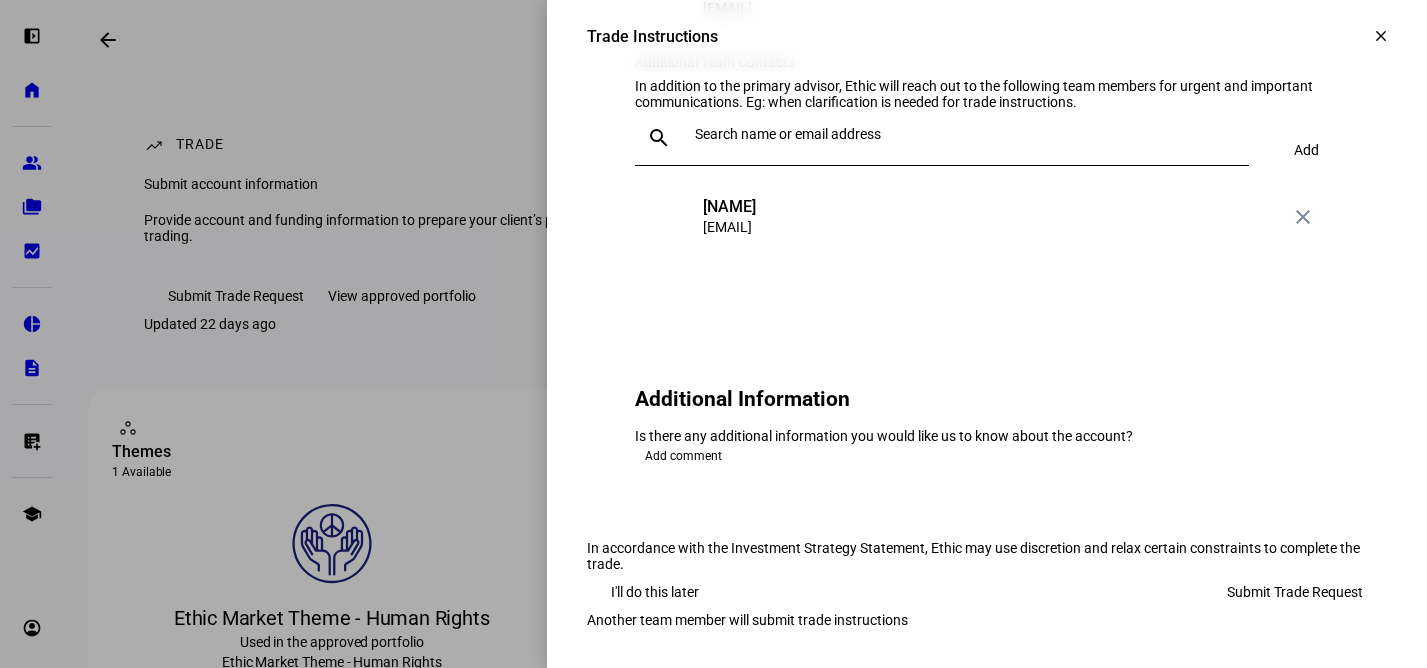 click on "Submit Trade Request" at bounding box center [1295, 592] 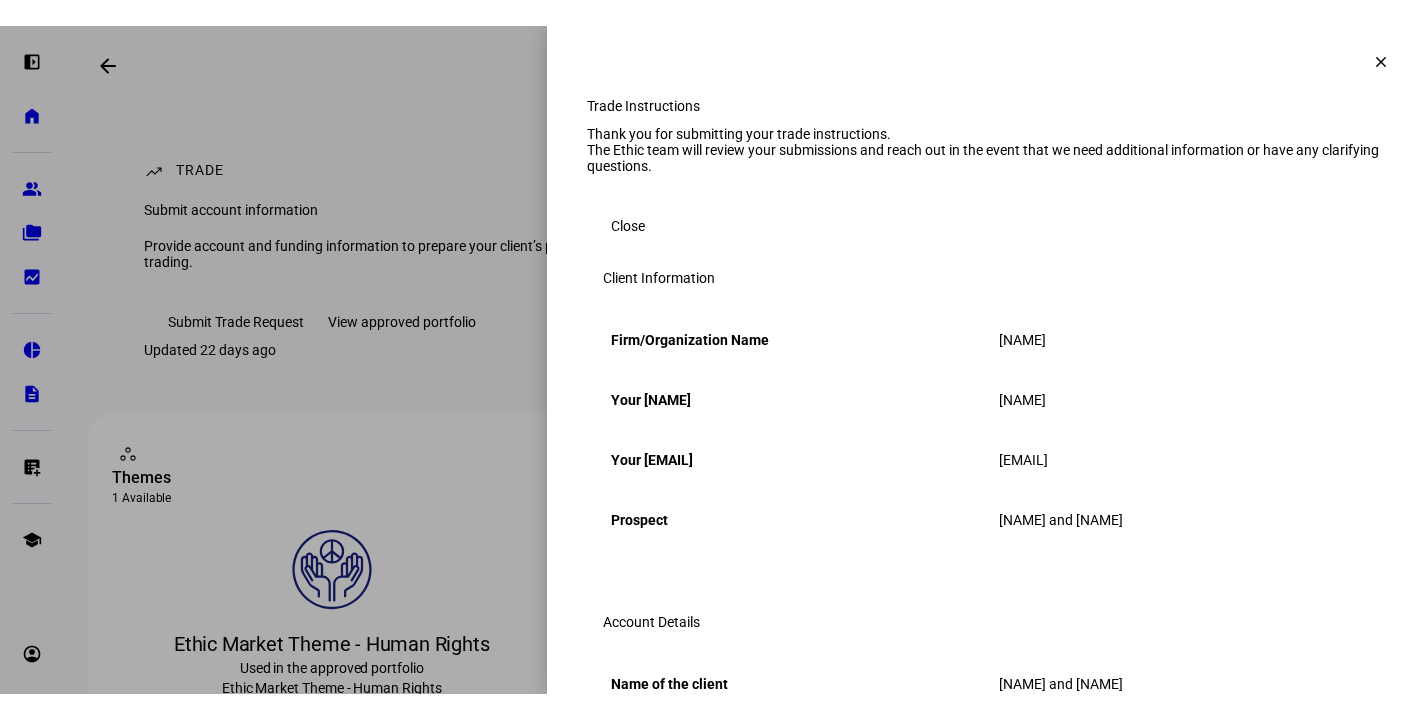 scroll, scrollTop: 0, scrollLeft: 0, axis: both 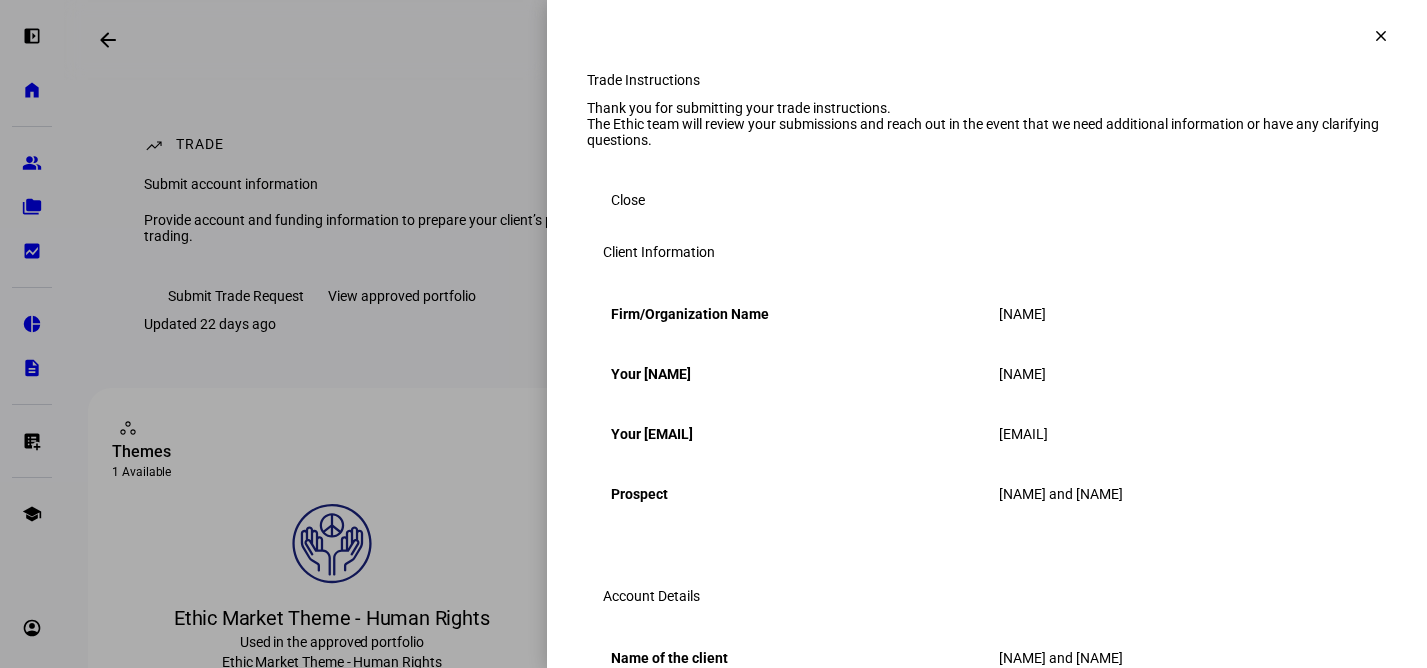 click on "Close" at bounding box center [628, 200] 